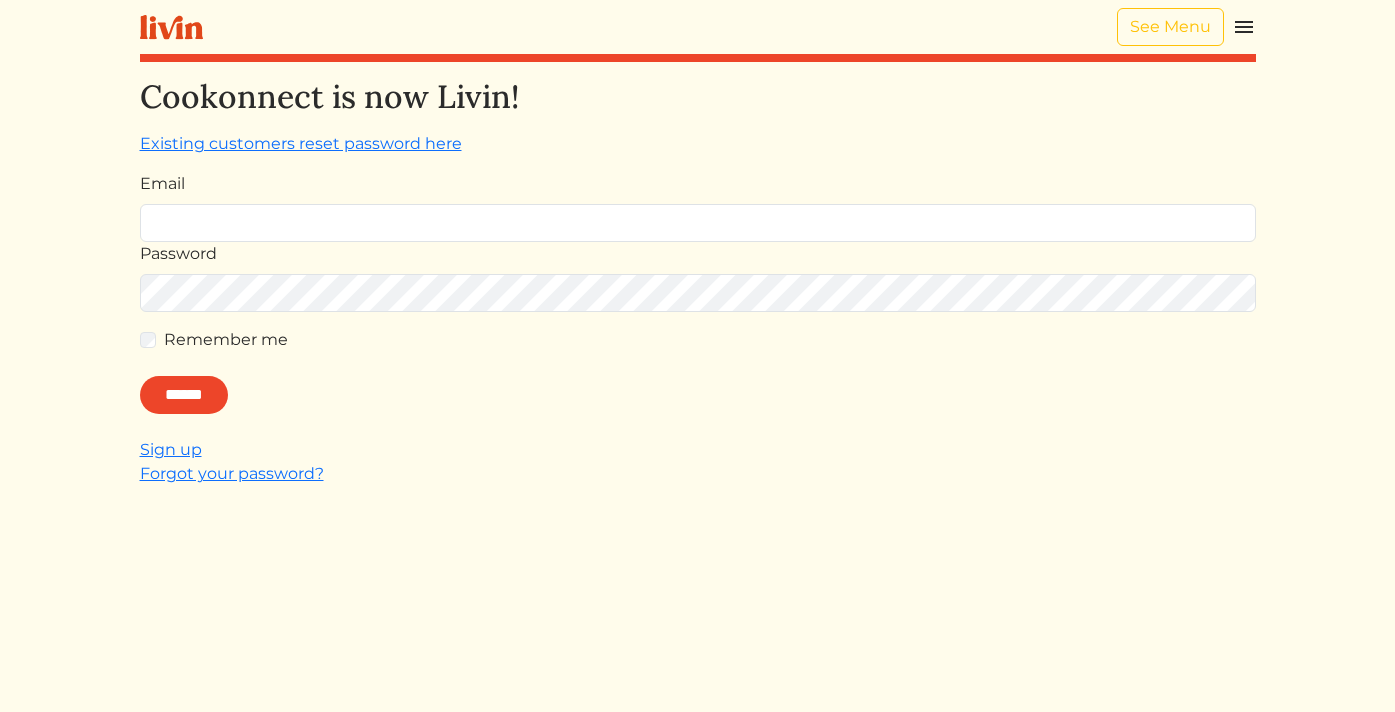 scroll, scrollTop: 0, scrollLeft: 0, axis: both 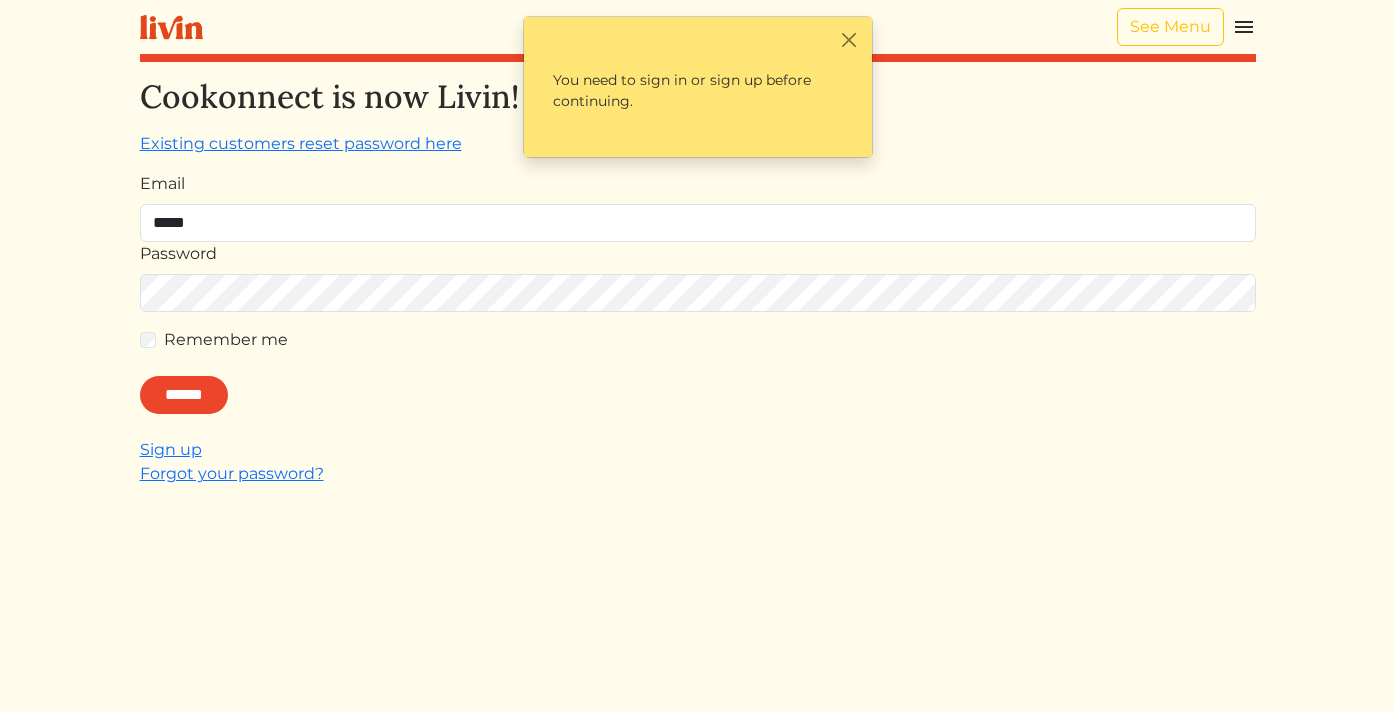 type on "**********" 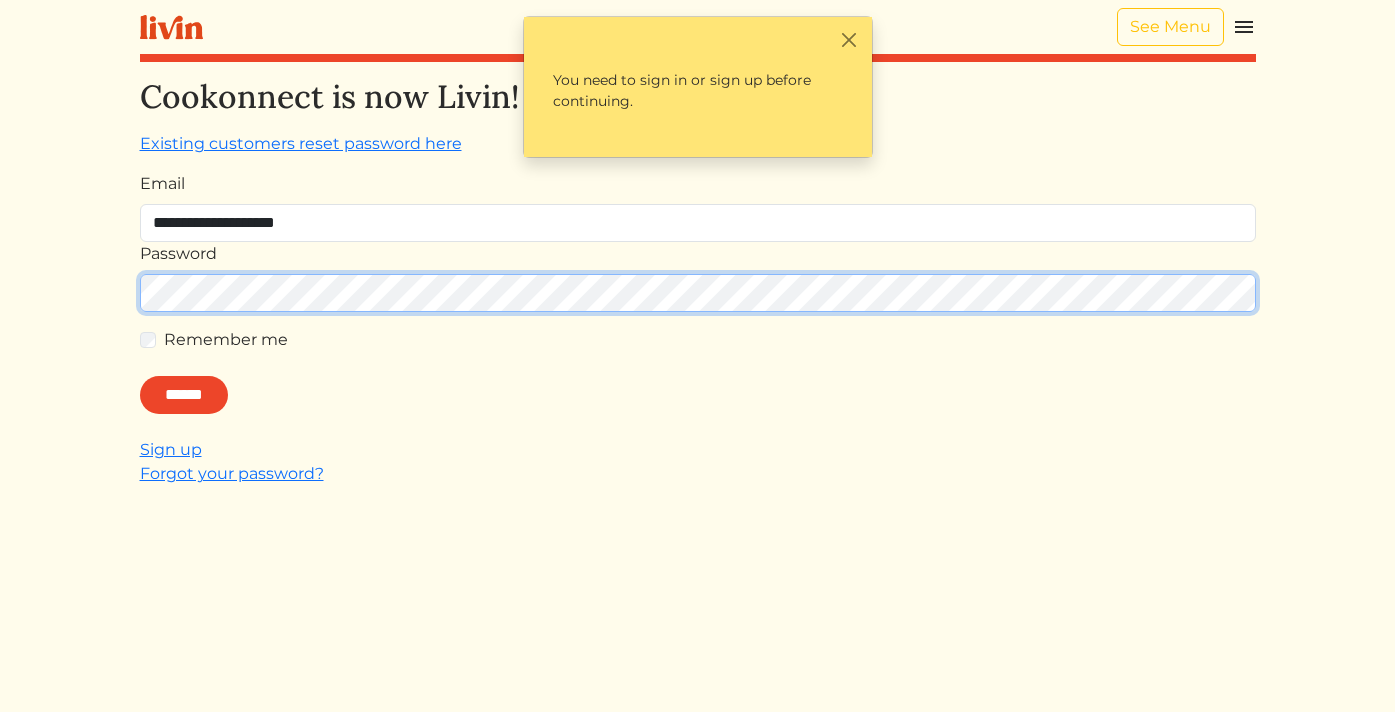 click on "******" at bounding box center [184, 395] 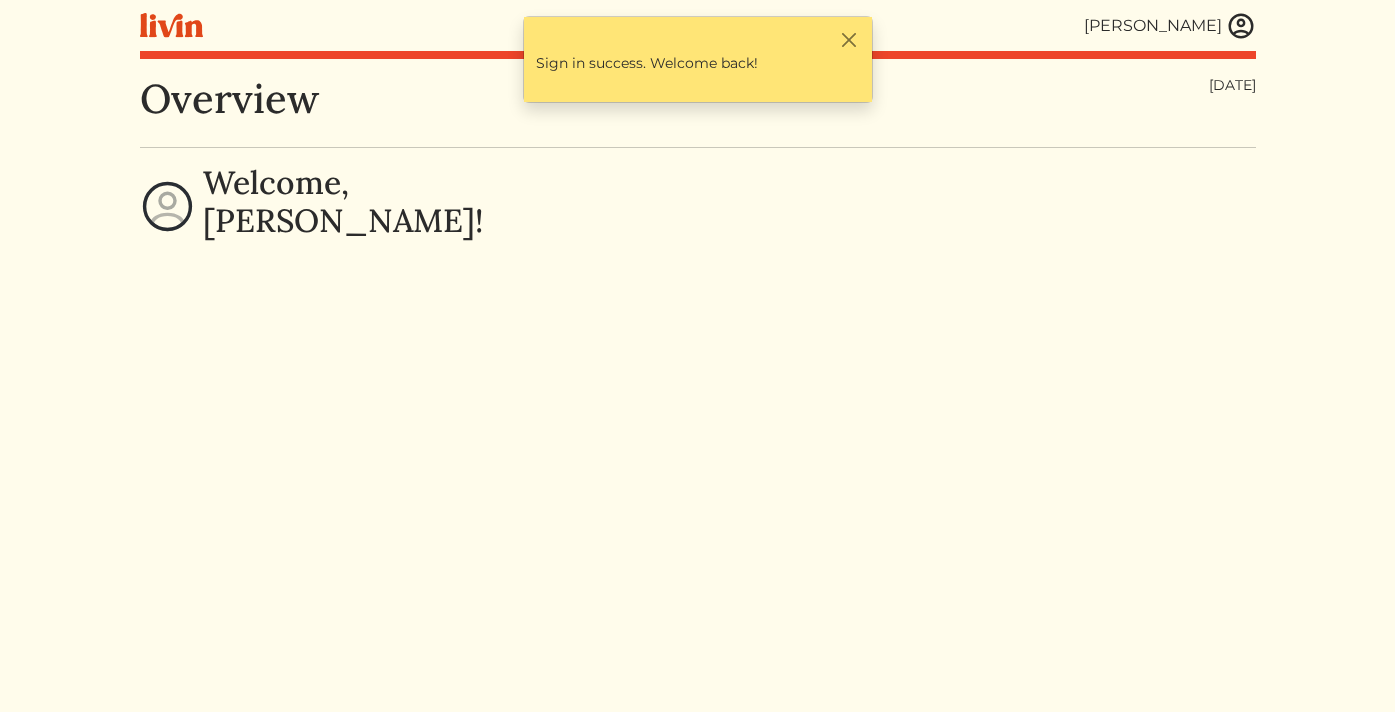 click at bounding box center (1241, 26) 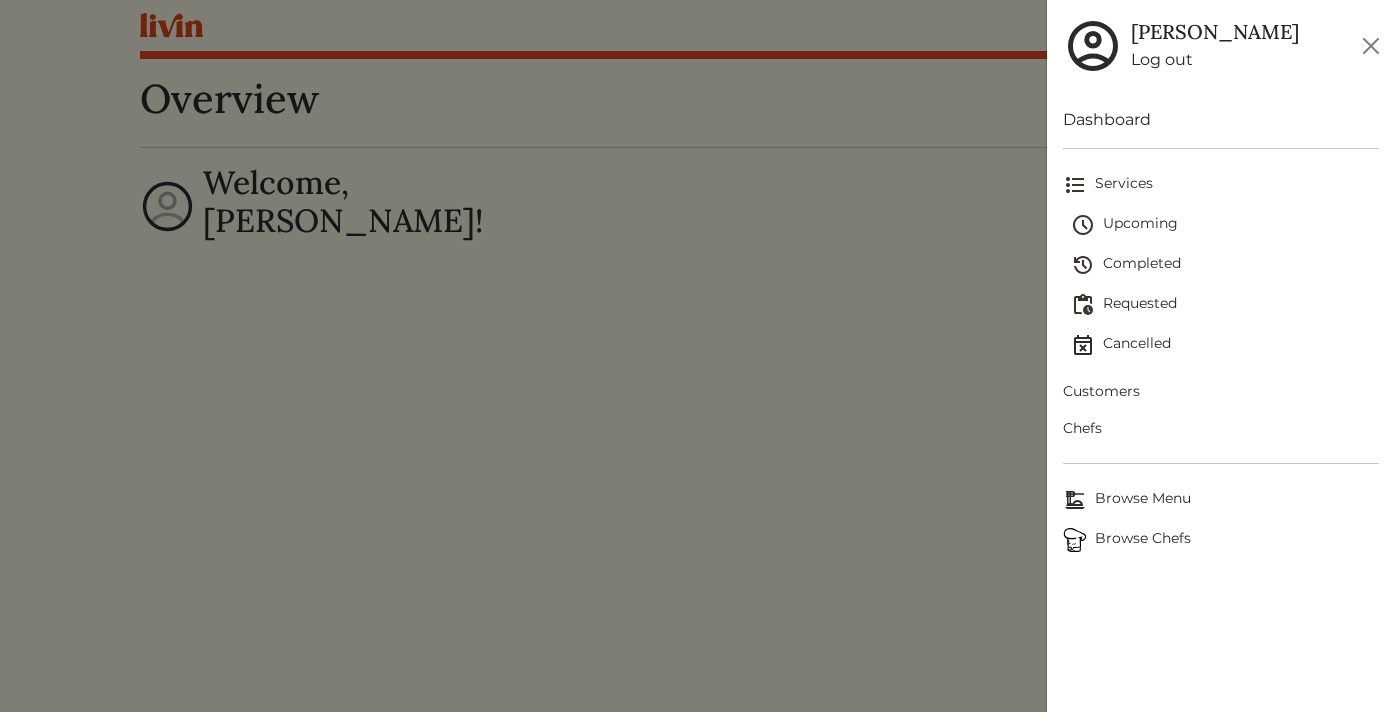 click on "Customers" at bounding box center (1221, 391) 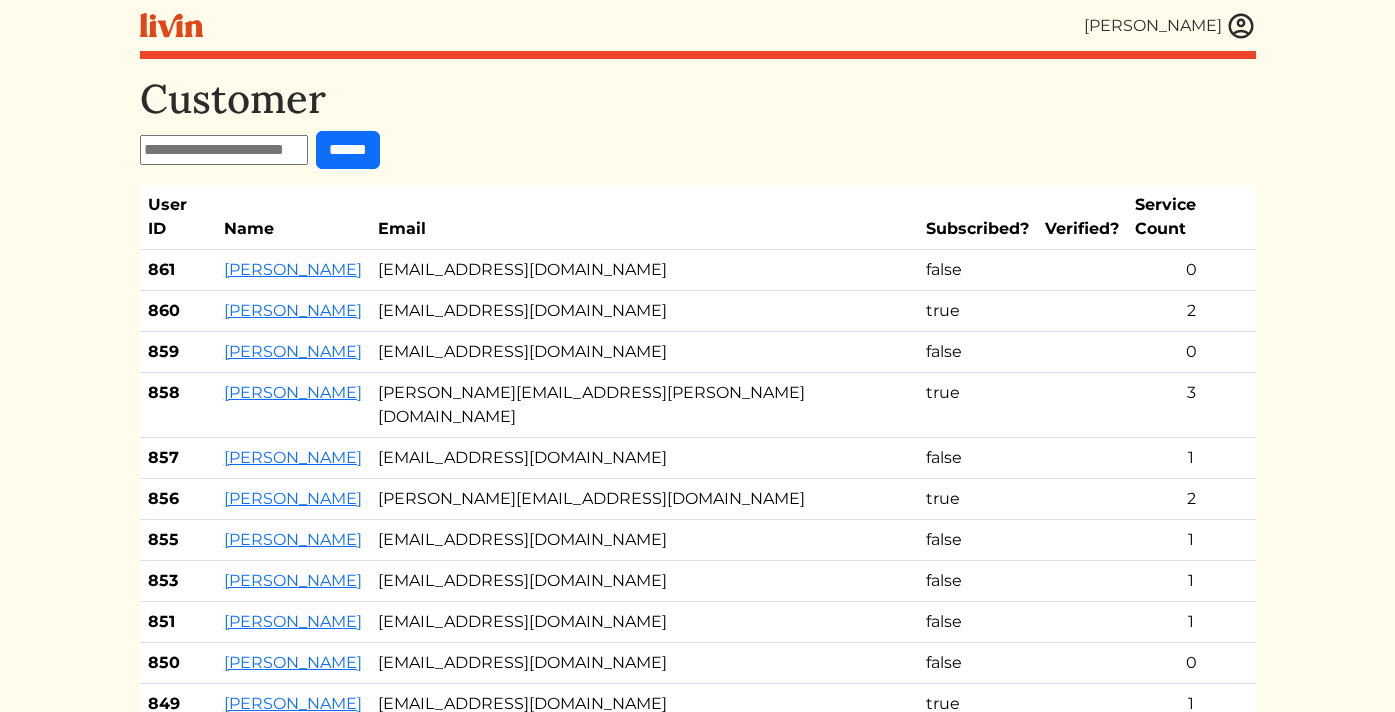 click at bounding box center [224, 150] 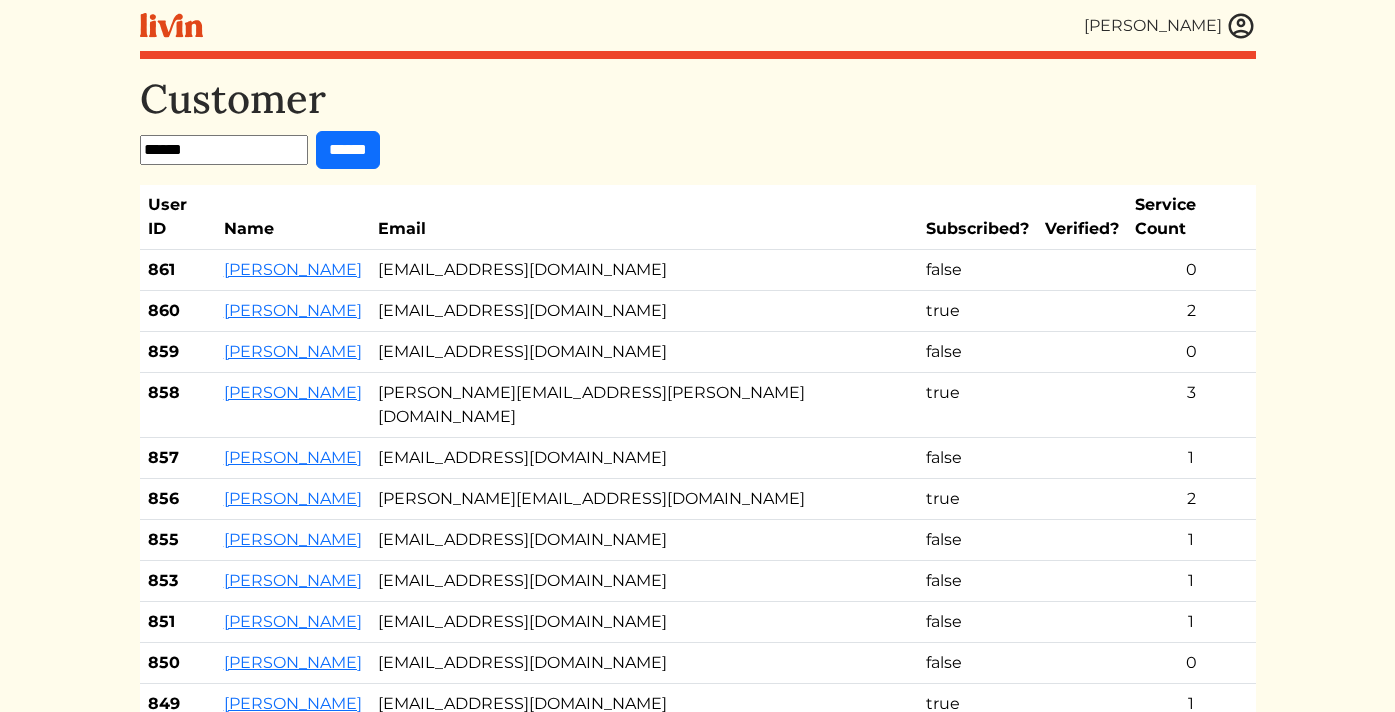 type on "******" 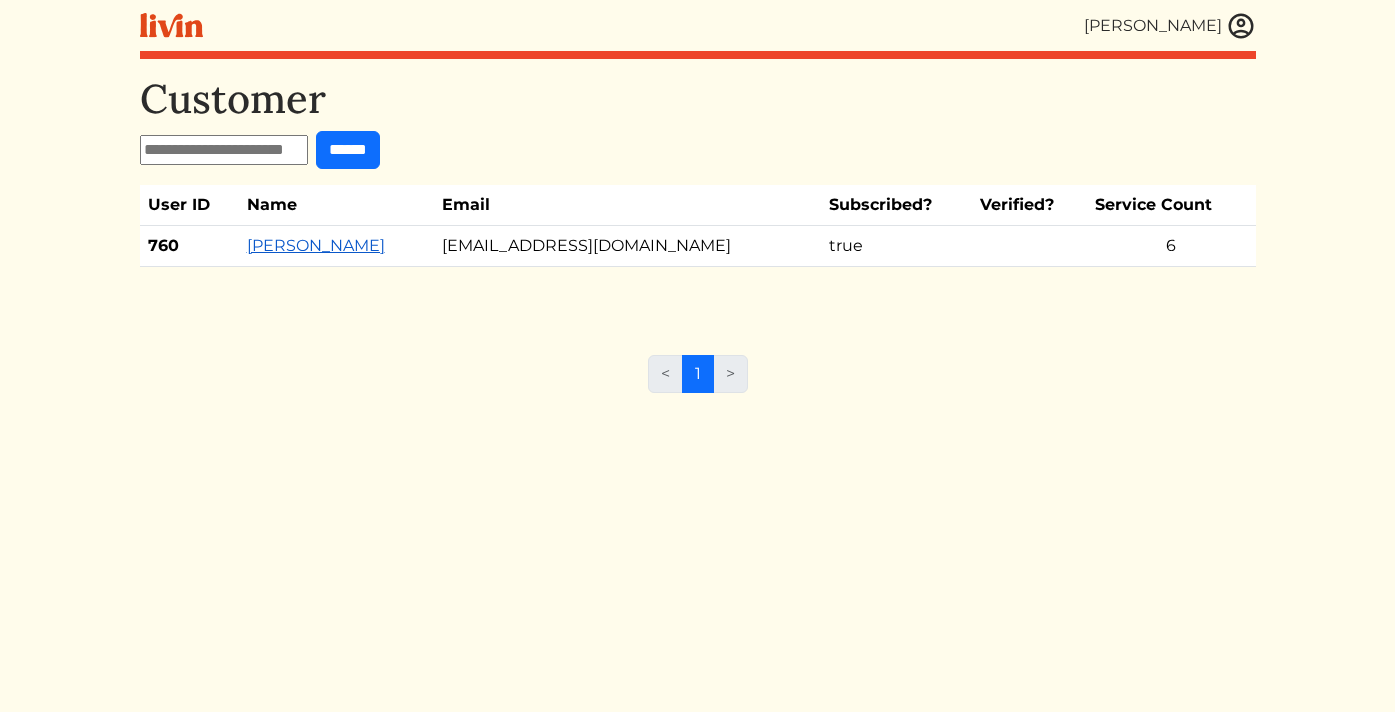click on "[PERSON_NAME]" at bounding box center [316, 245] 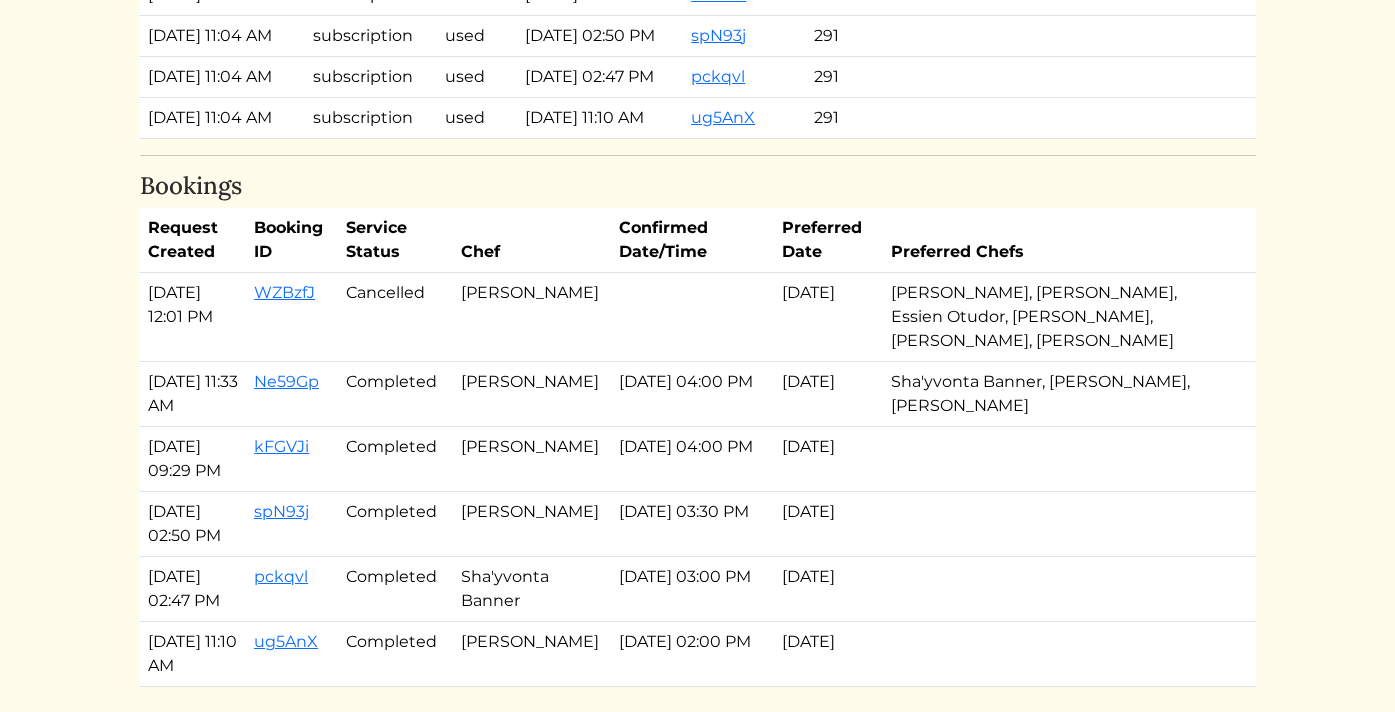 scroll, scrollTop: 1812, scrollLeft: 0, axis: vertical 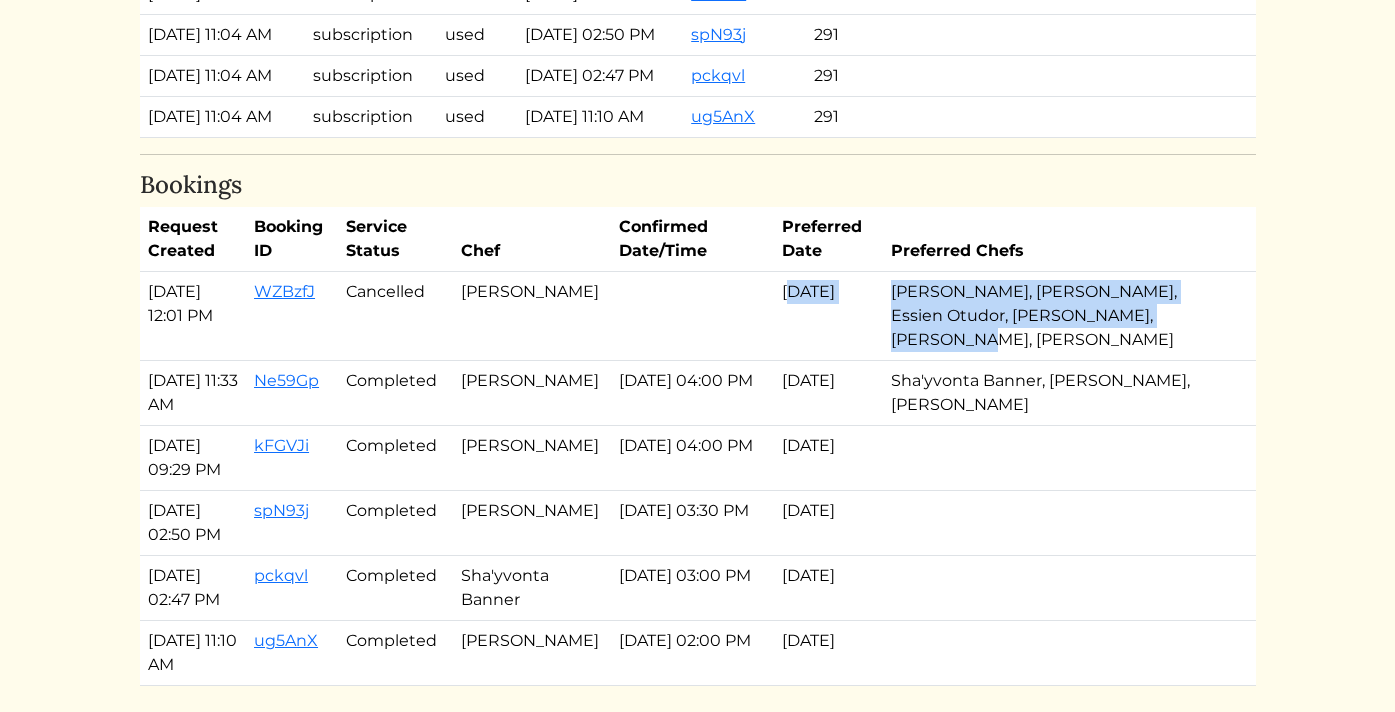 drag, startPoint x: 817, startPoint y: 367, endPoint x: 971, endPoint y: 408, distance: 159.36436 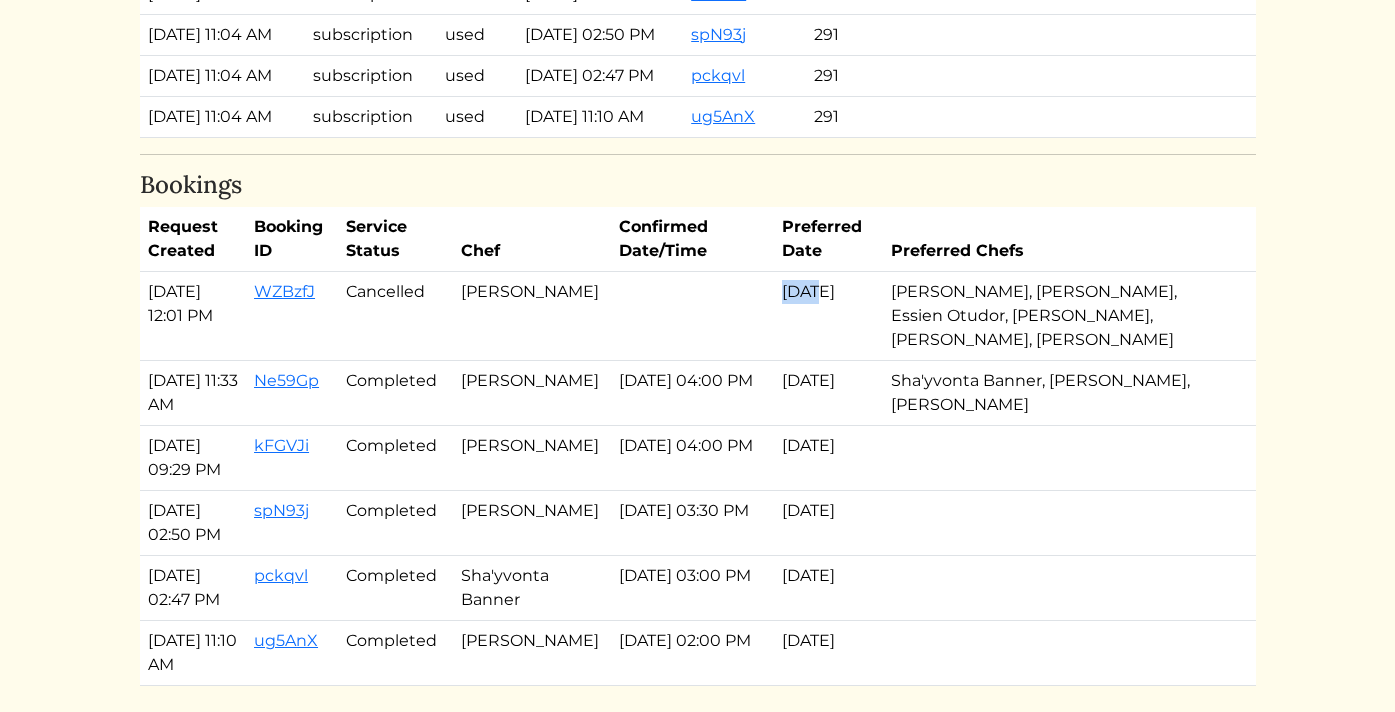 drag, startPoint x: 807, startPoint y: 371, endPoint x: 866, endPoint y: 371, distance: 59 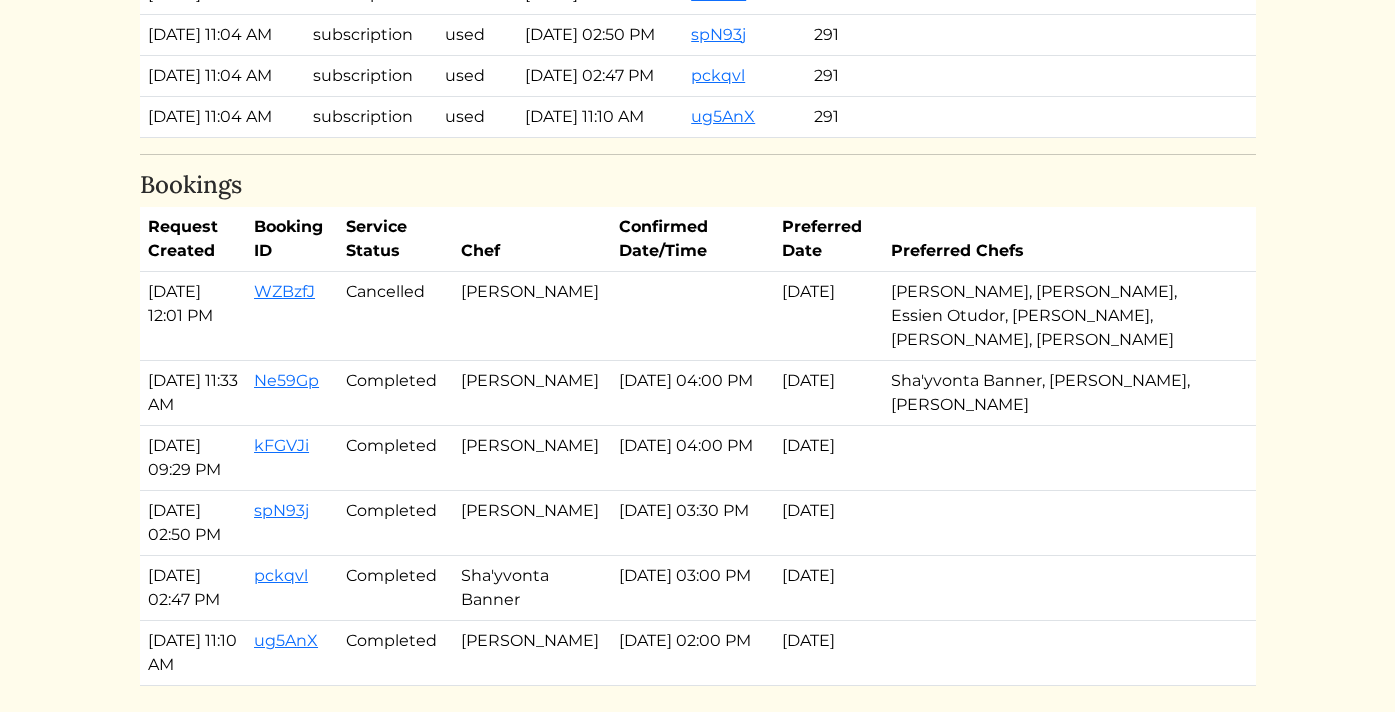 click on "[DATE]" at bounding box center (828, 316) 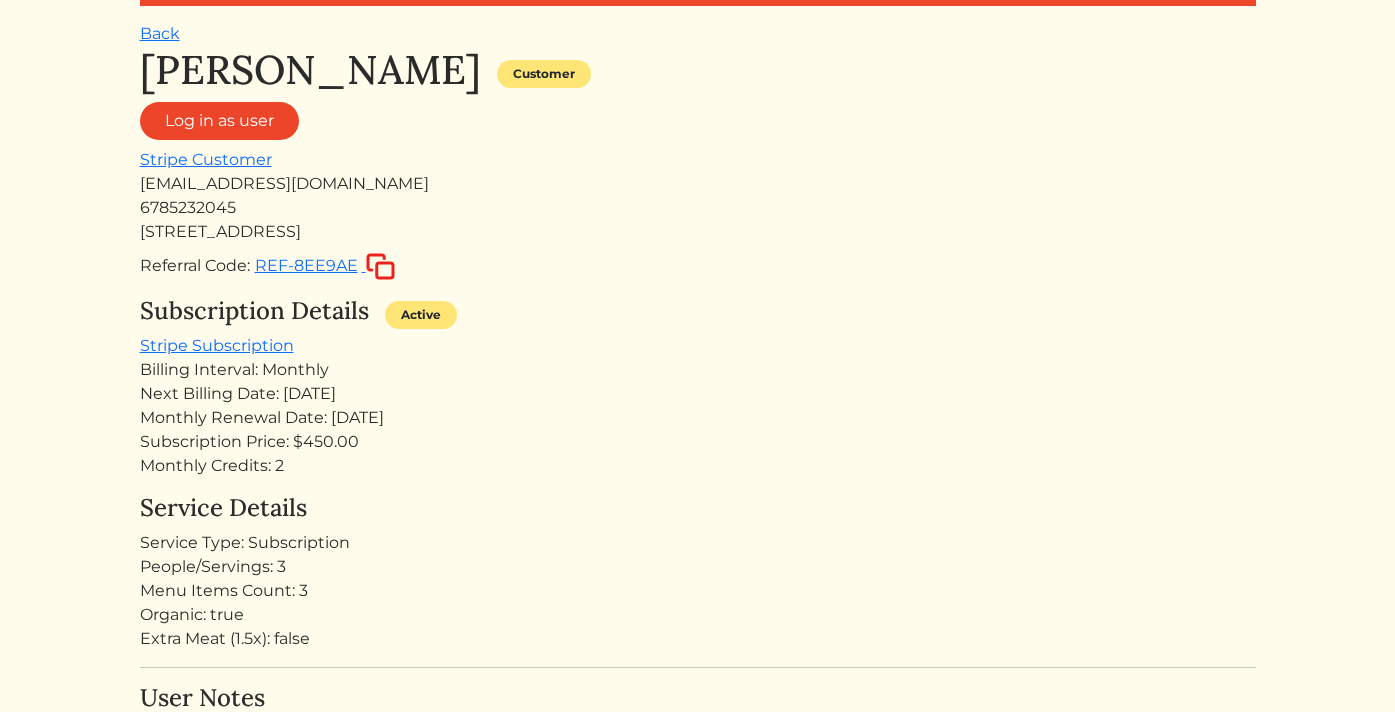 scroll, scrollTop: 0, scrollLeft: 0, axis: both 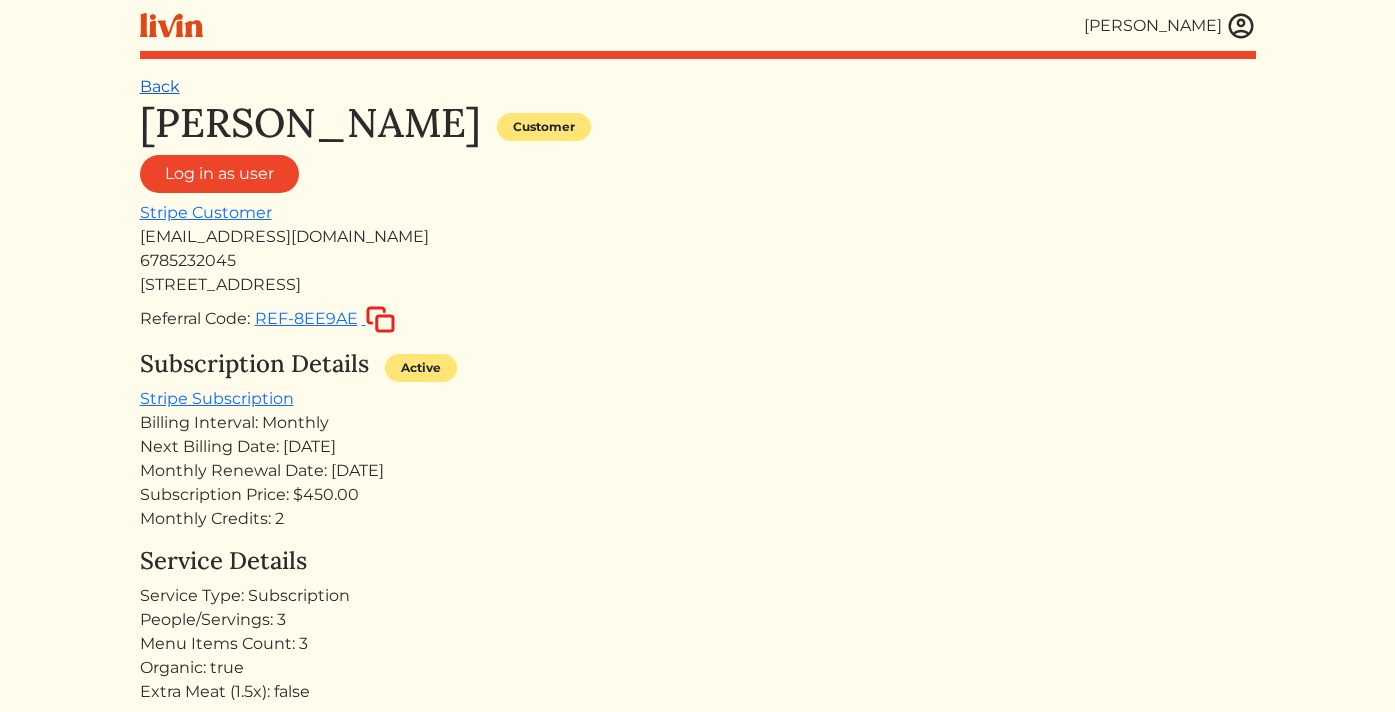 click on "Back" at bounding box center [160, 86] 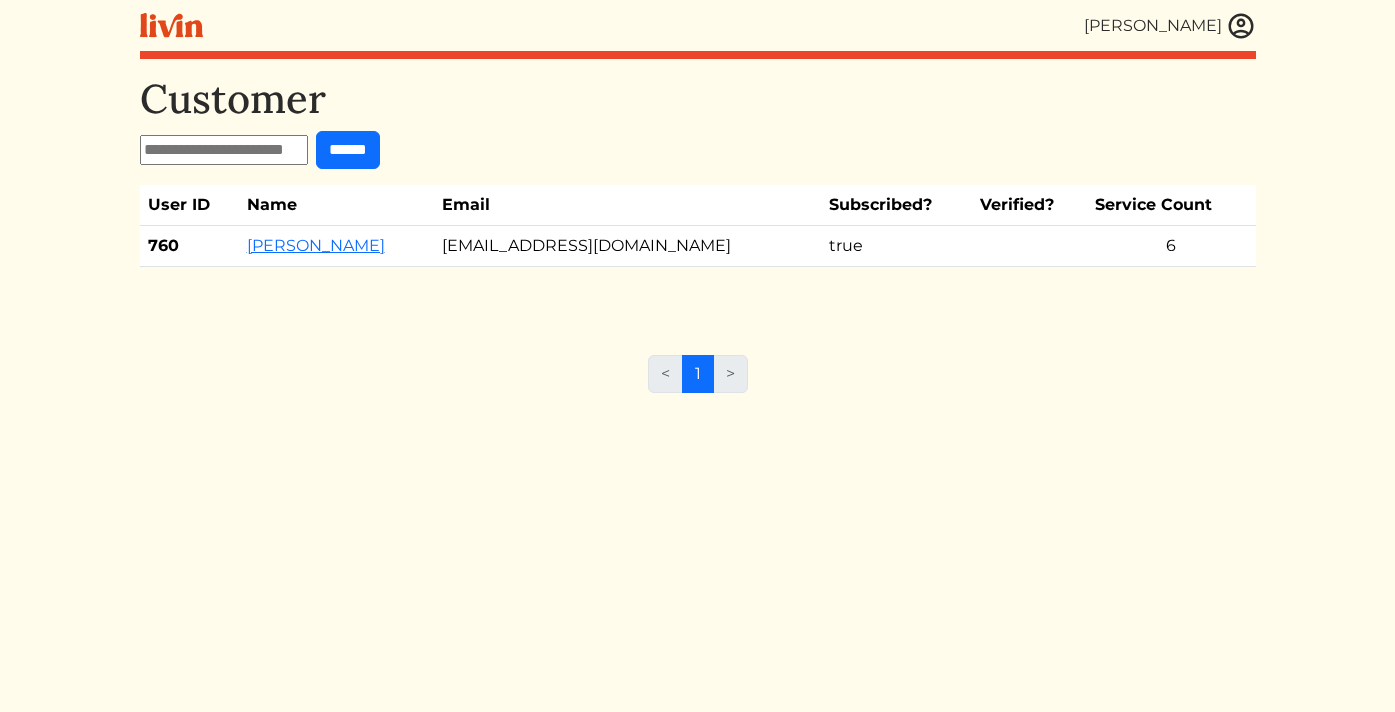 click at bounding box center [224, 150] 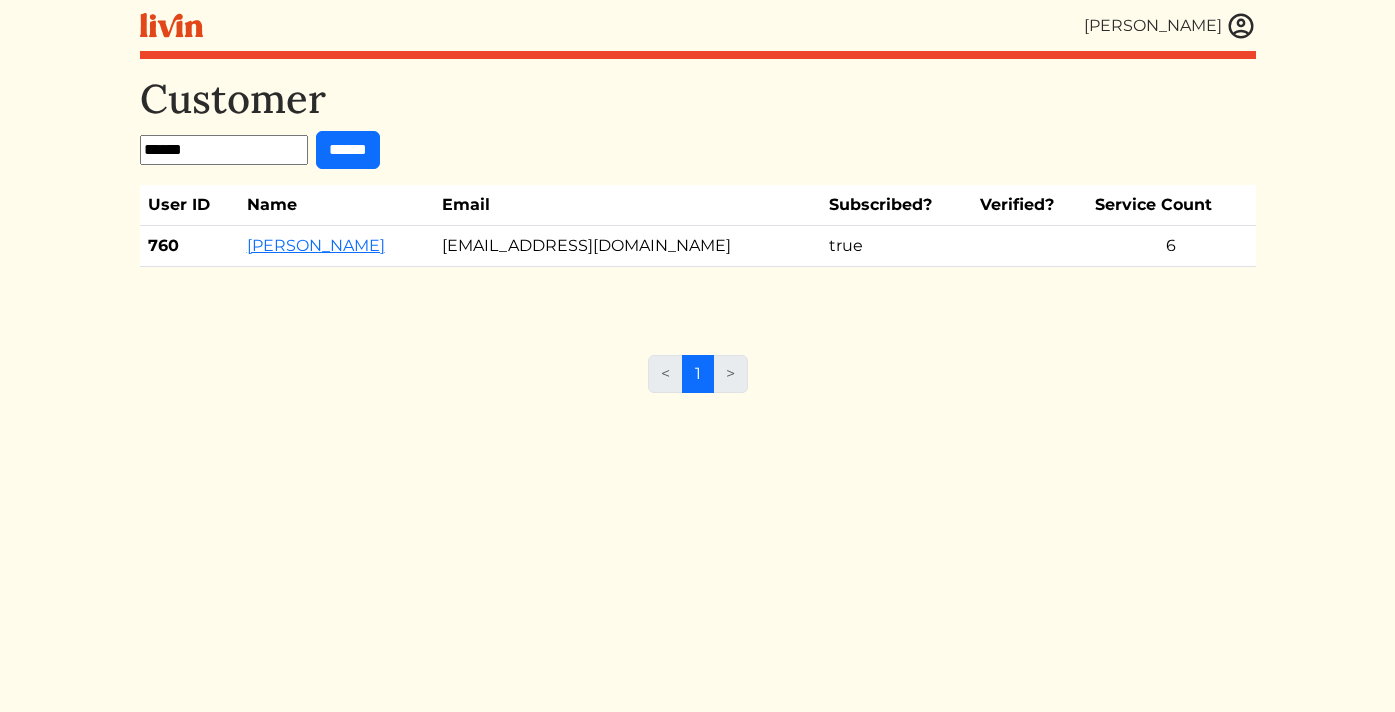 type on "******" 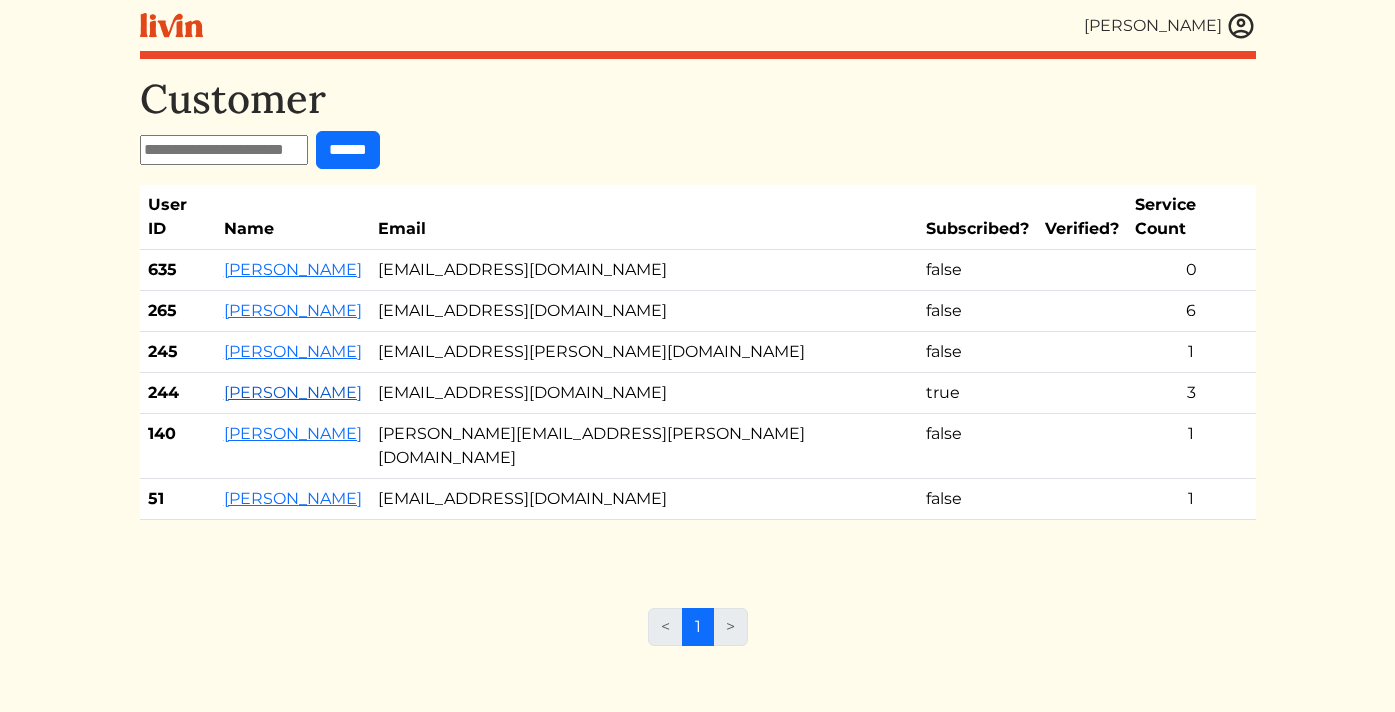 click on "[PERSON_NAME]" at bounding box center [293, 392] 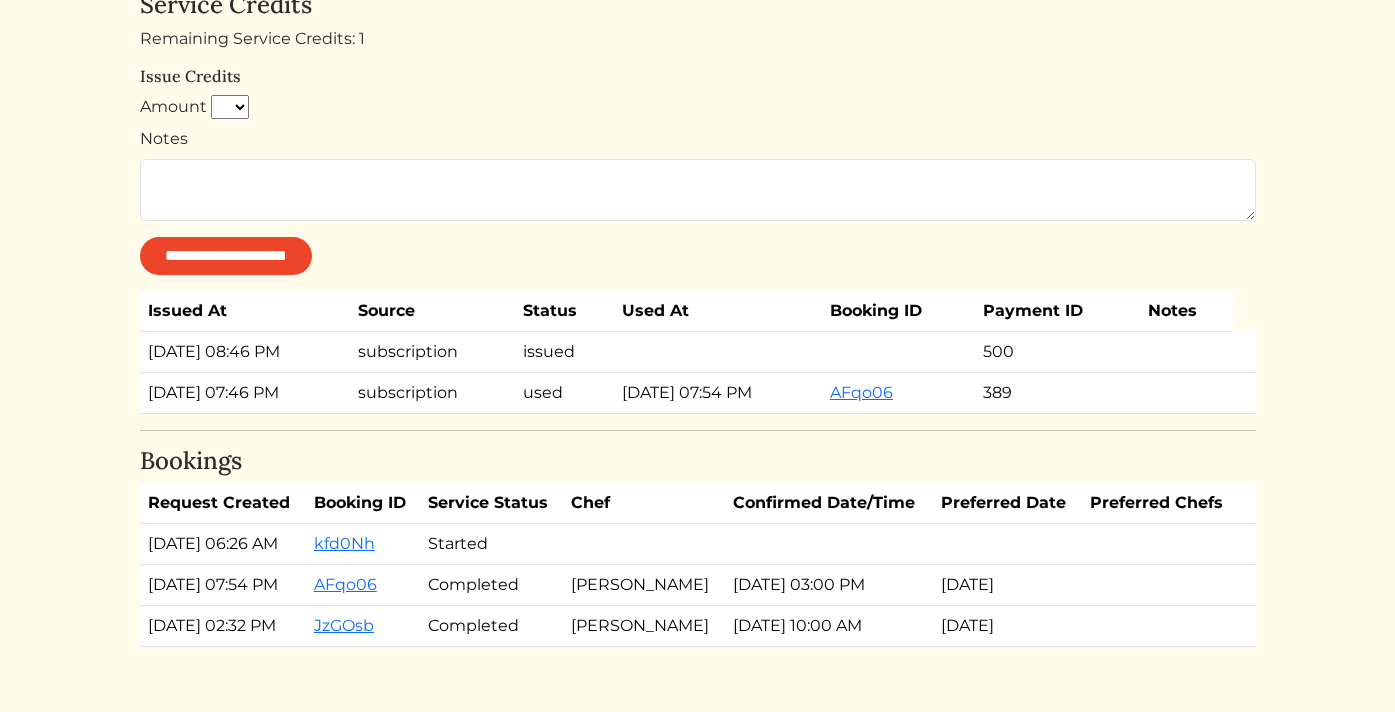 scroll, scrollTop: 1042, scrollLeft: 0, axis: vertical 